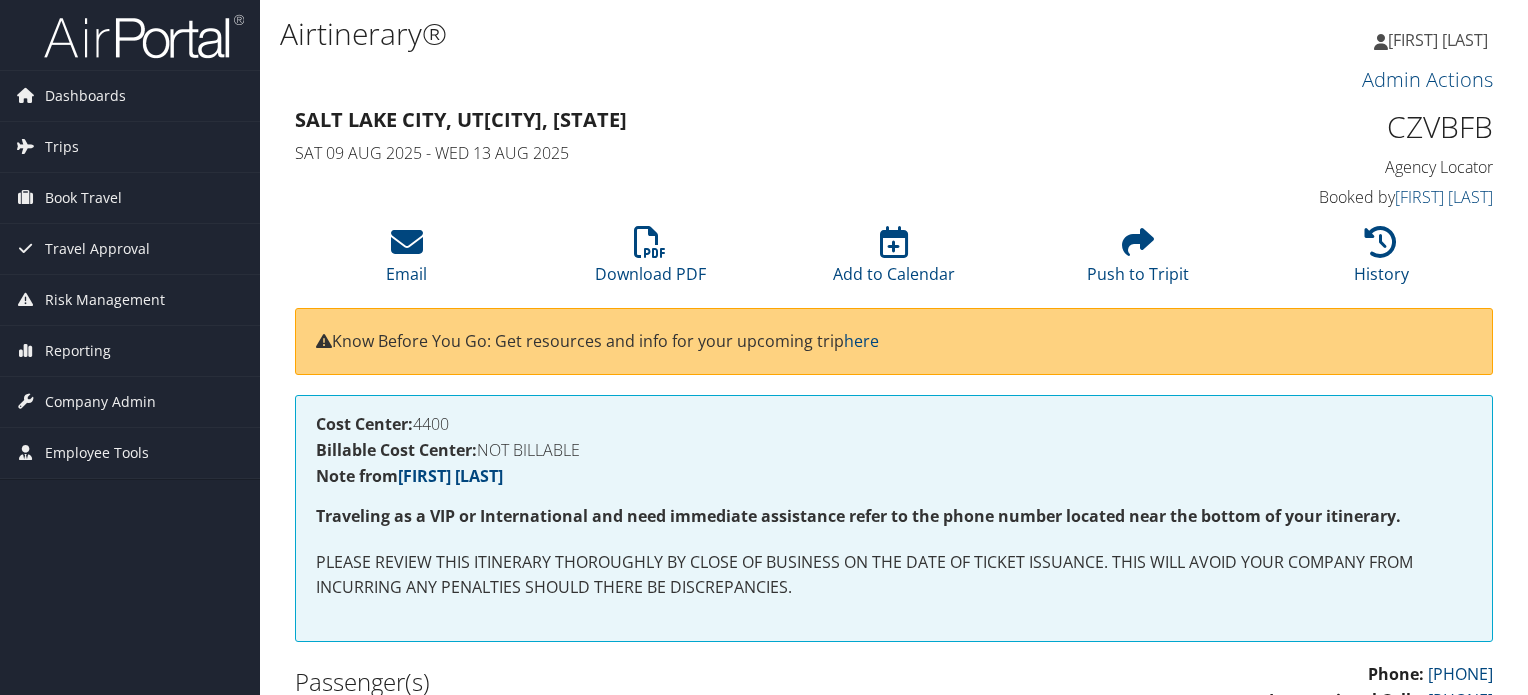 scroll, scrollTop: 0, scrollLeft: 0, axis: both 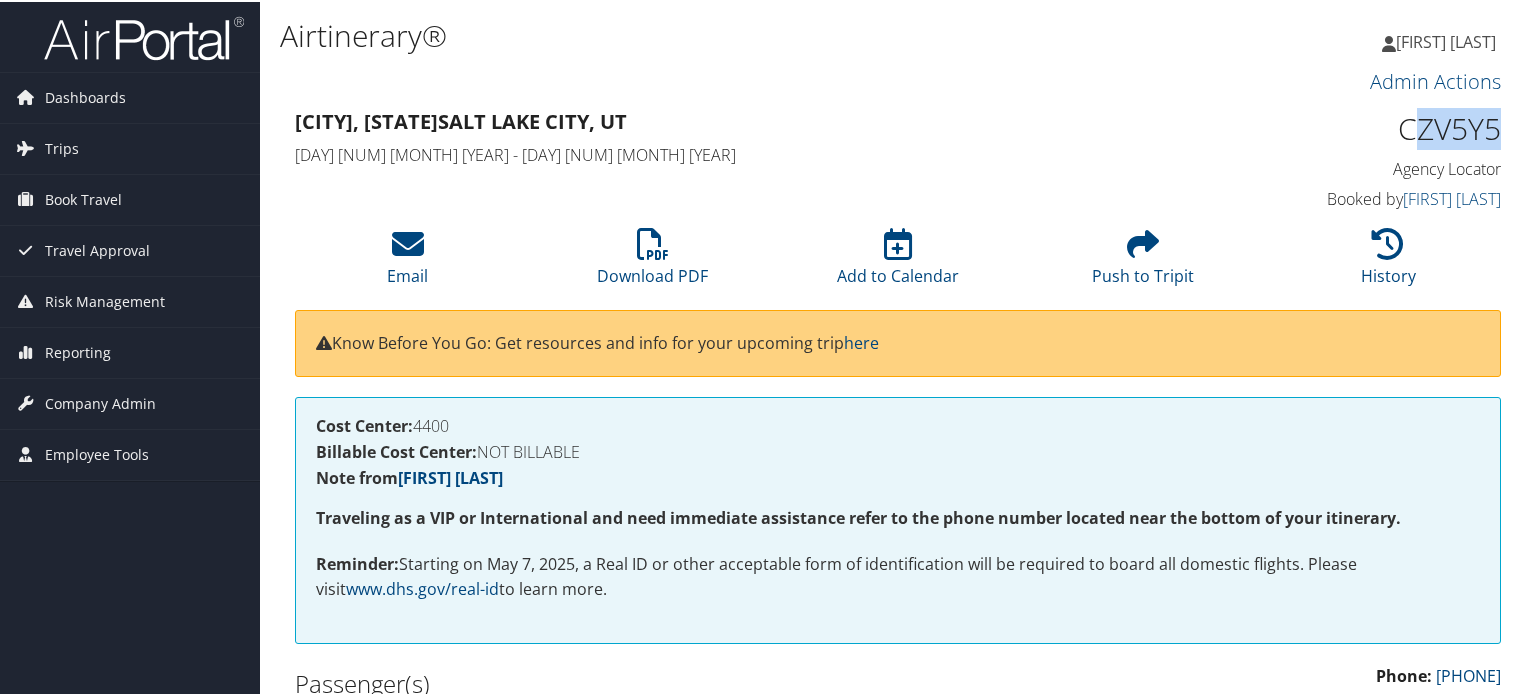 drag, startPoint x: 1400, startPoint y: 128, endPoint x: 1488, endPoint y: 129, distance: 88.005684 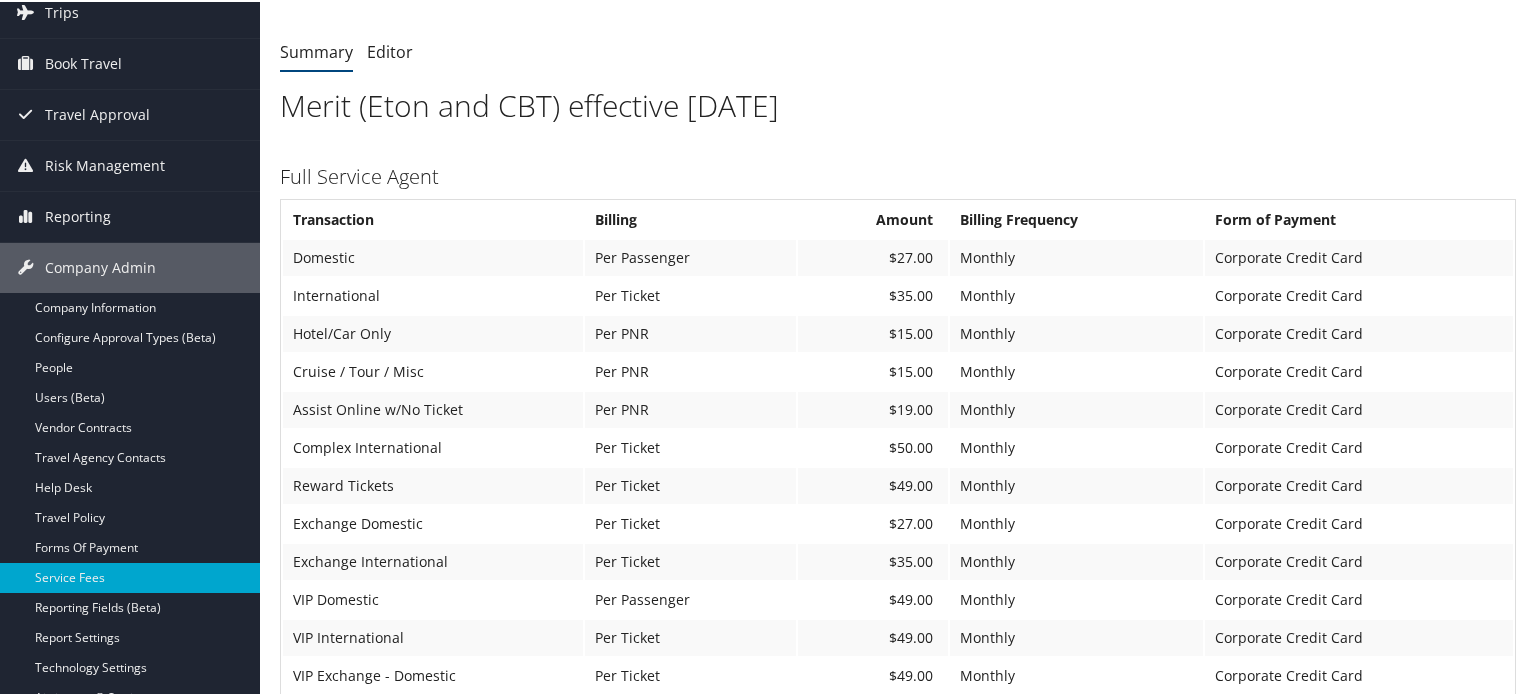 scroll, scrollTop: 0, scrollLeft: 0, axis: both 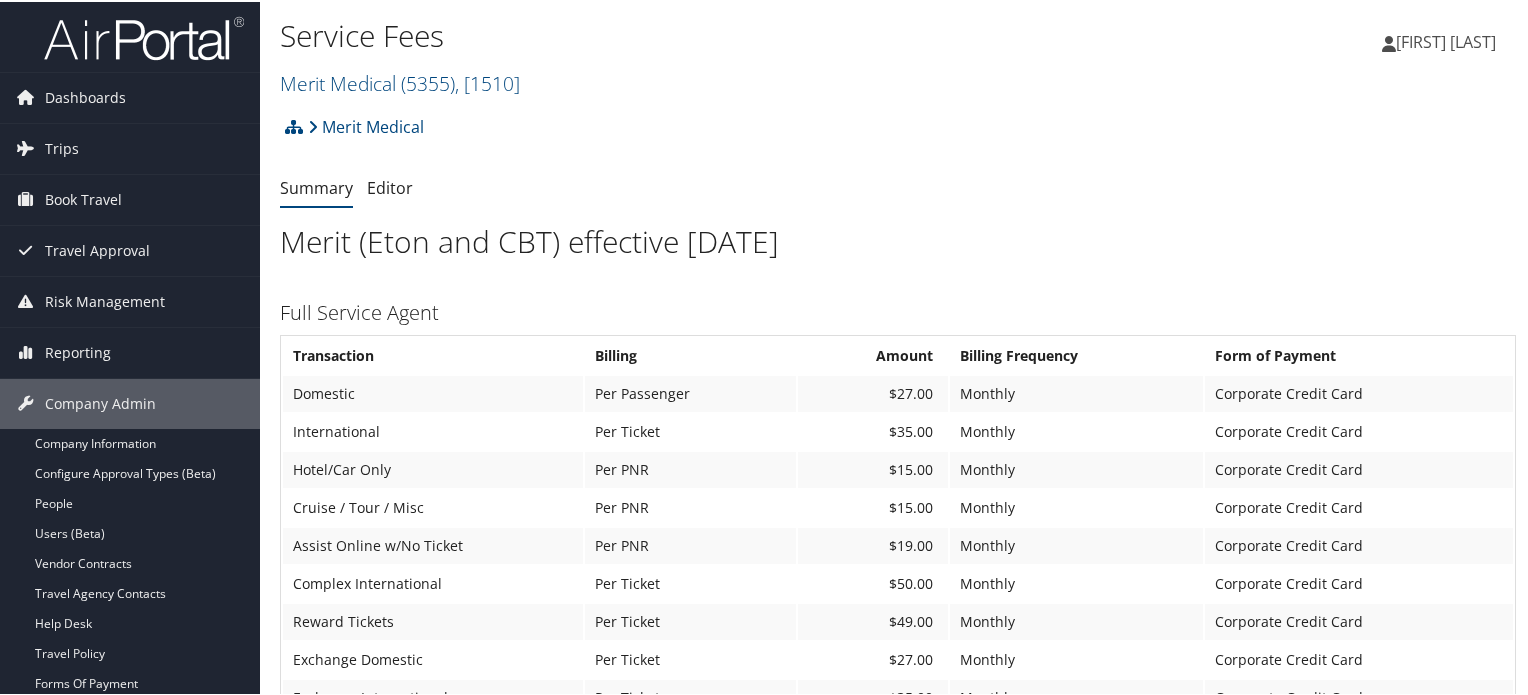 click at bounding box center (130, 35) 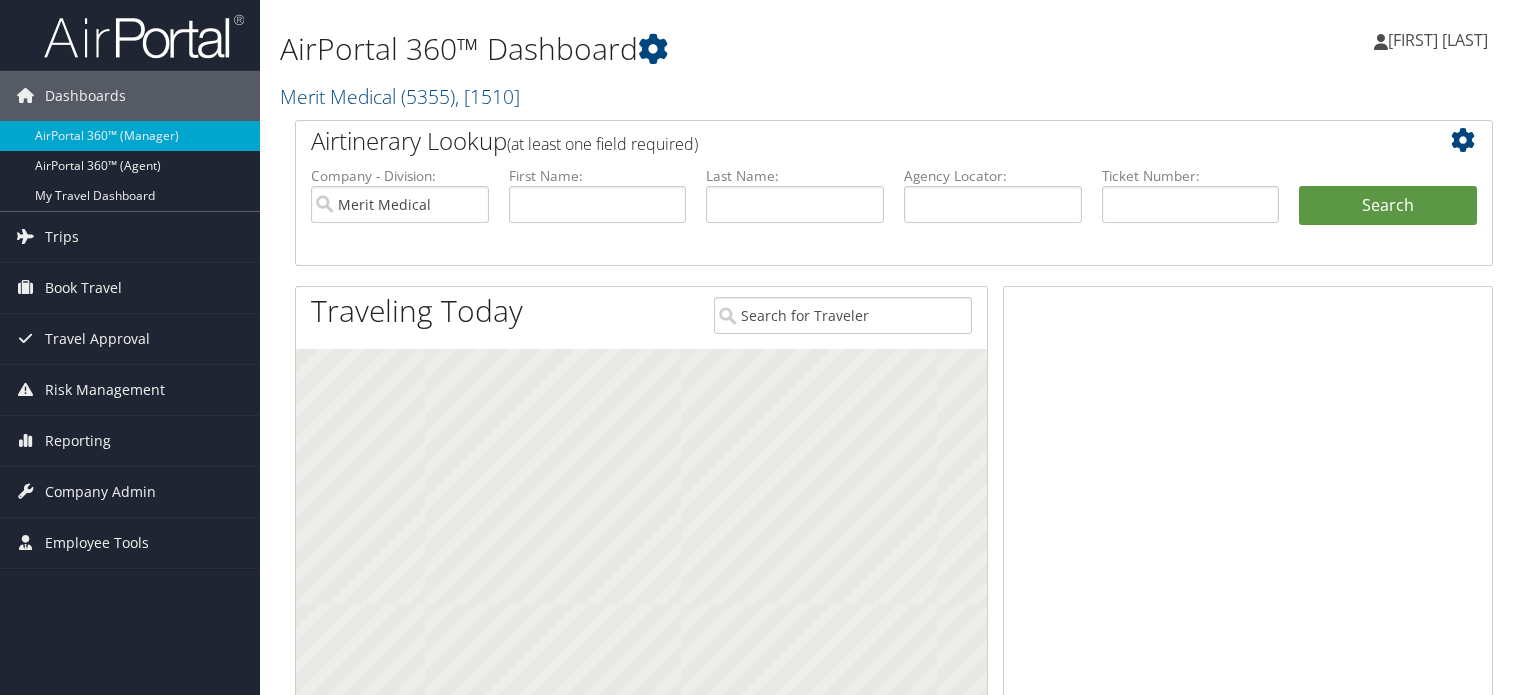 scroll, scrollTop: 0, scrollLeft: 0, axis: both 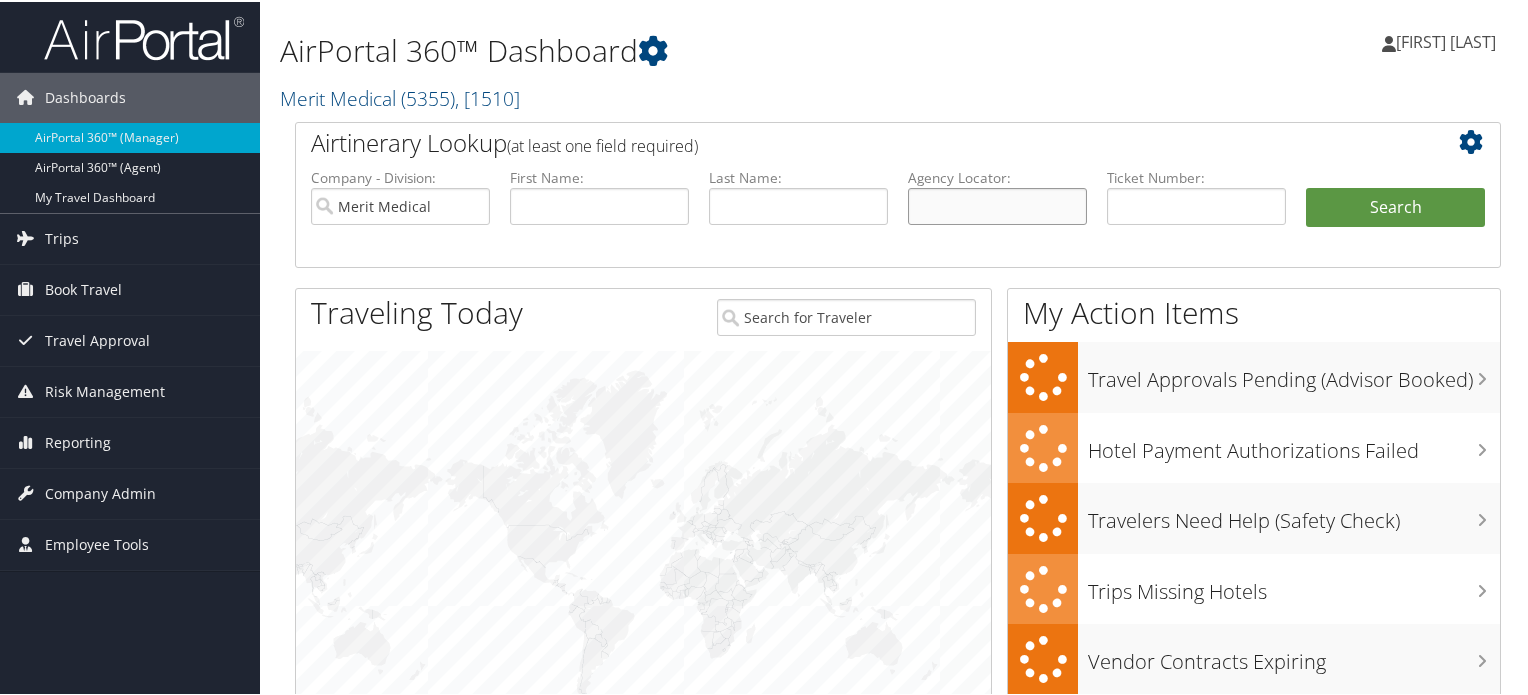 click at bounding box center [997, 204] 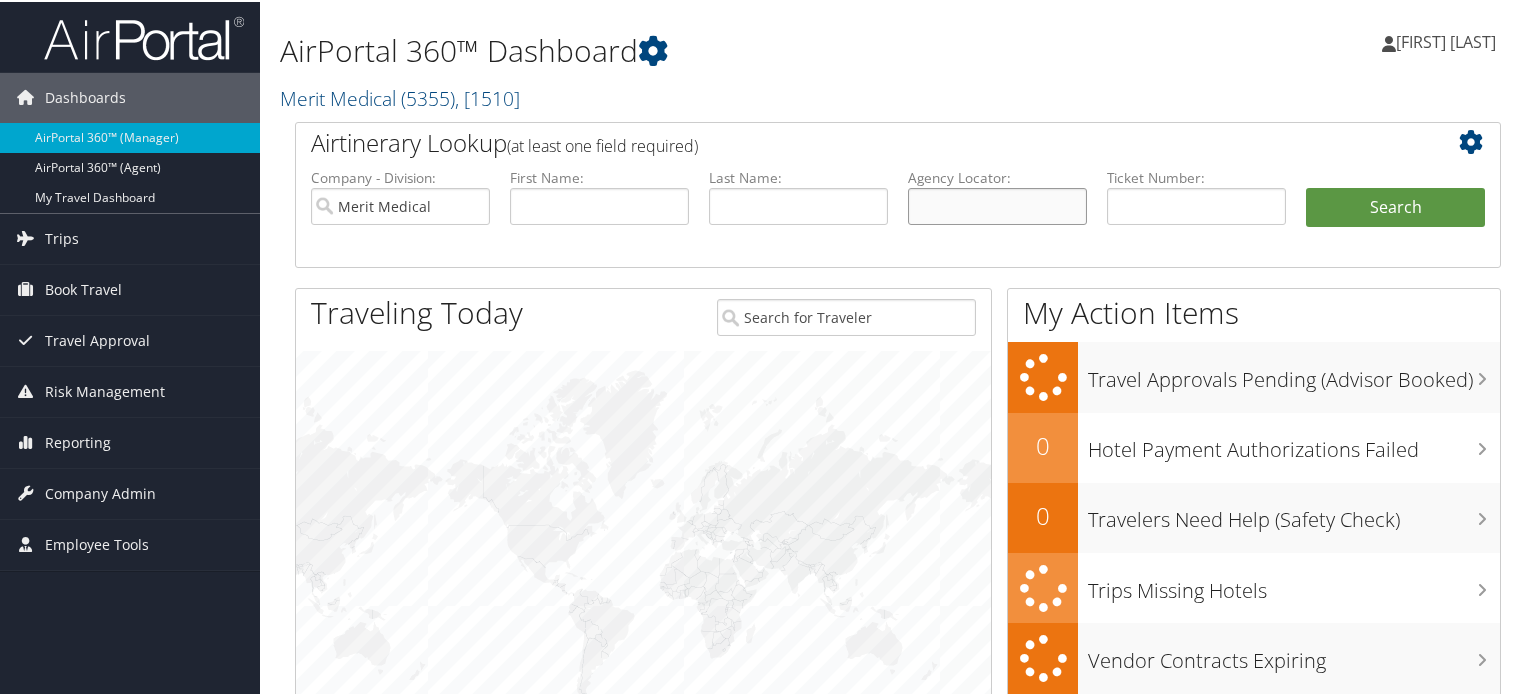 paste on "ZV5Y5" 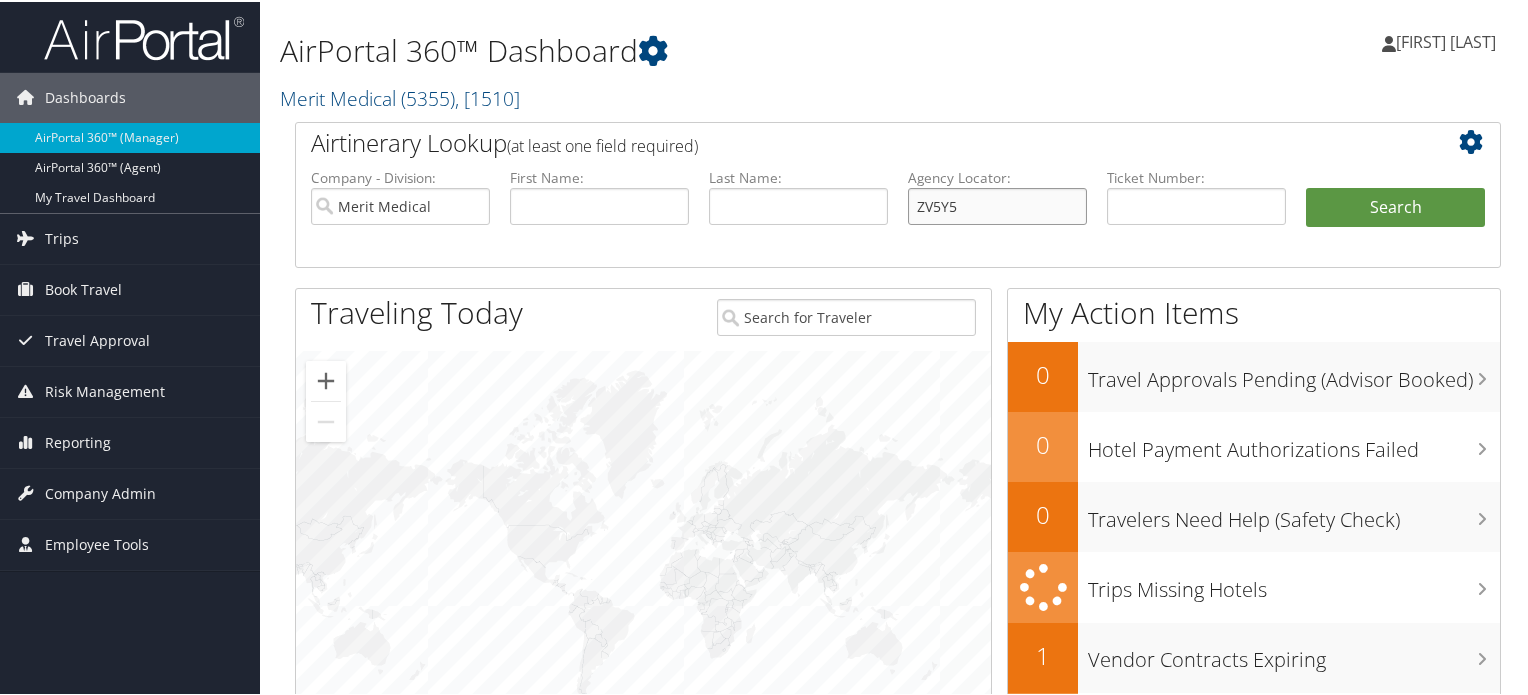type on "ZV5Y5" 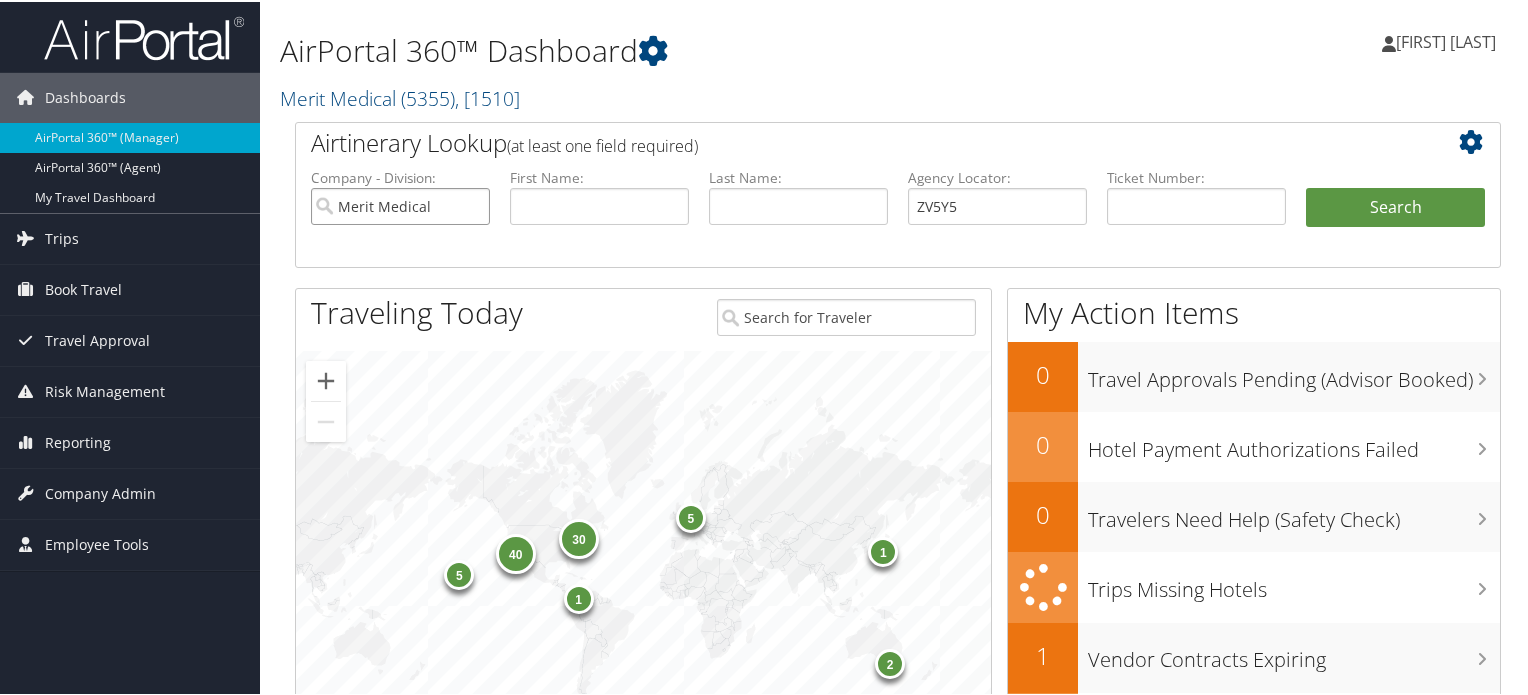 click on "Merit Medical" at bounding box center [400, 204] 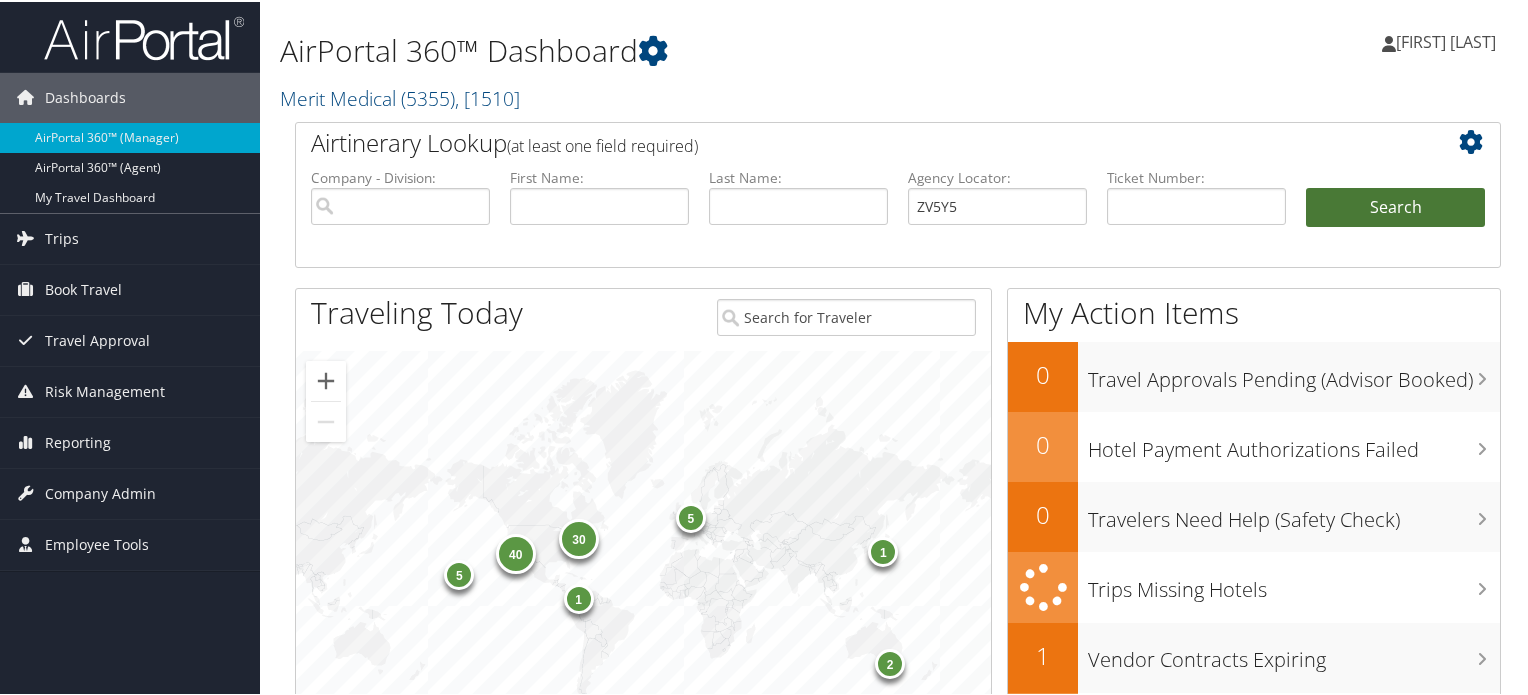 click on "Search" at bounding box center [1395, 206] 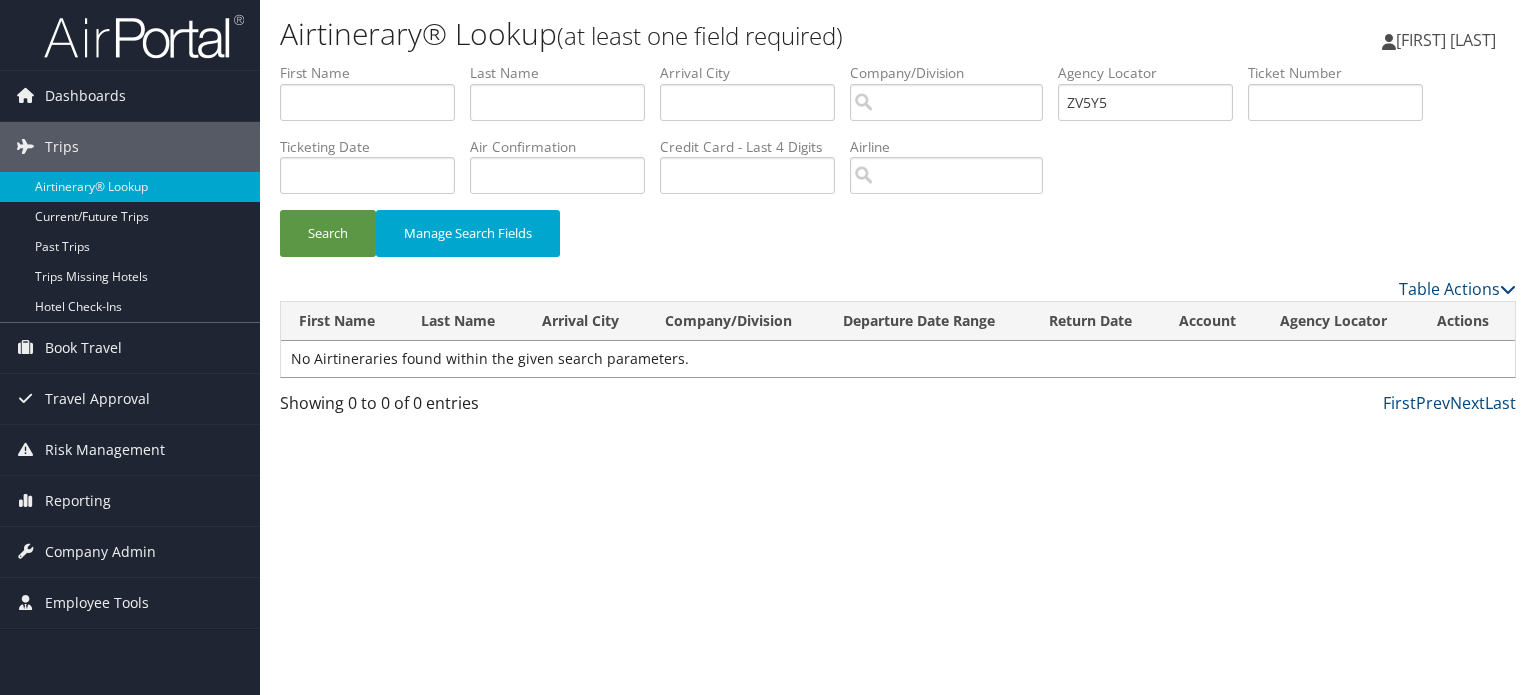 scroll, scrollTop: 0, scrollLeft: 0, axis: both 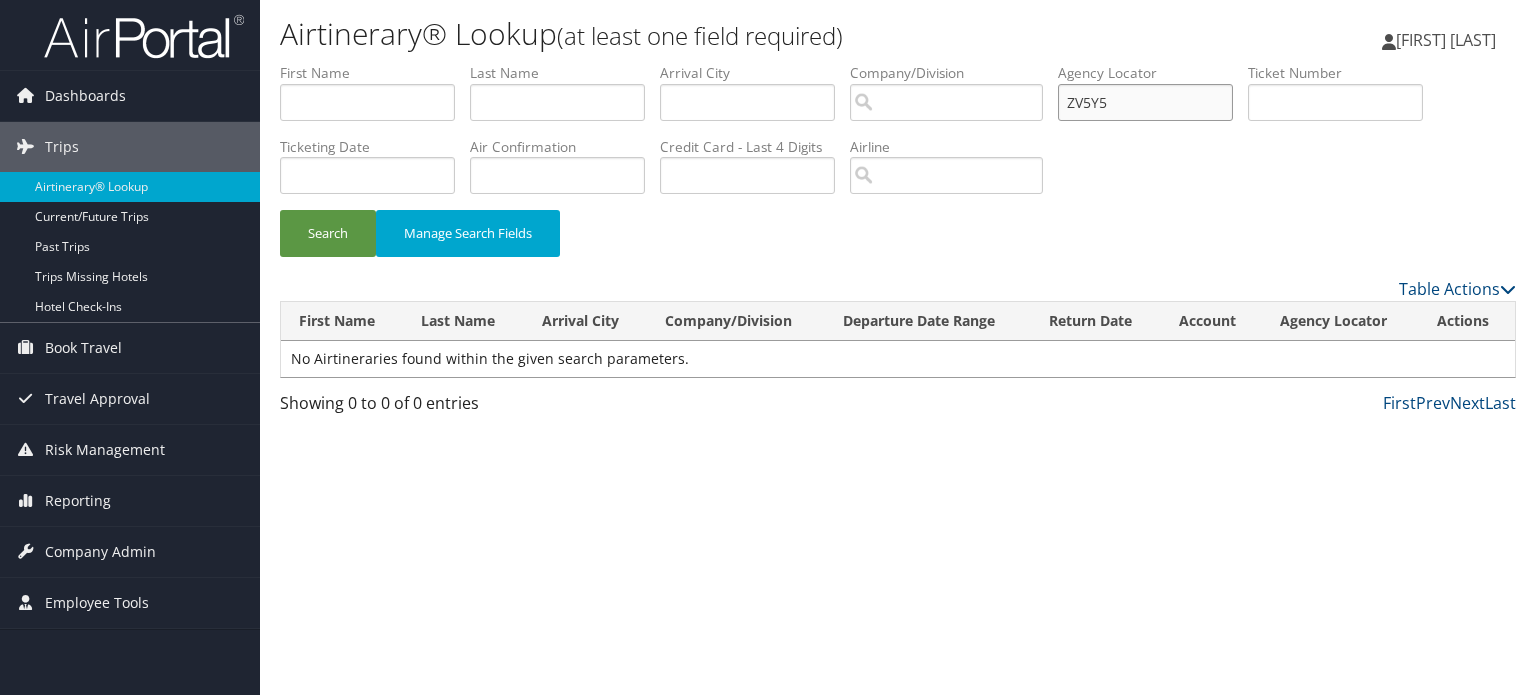 click on "ZV5Y5" at bounding box center [1145, 102] 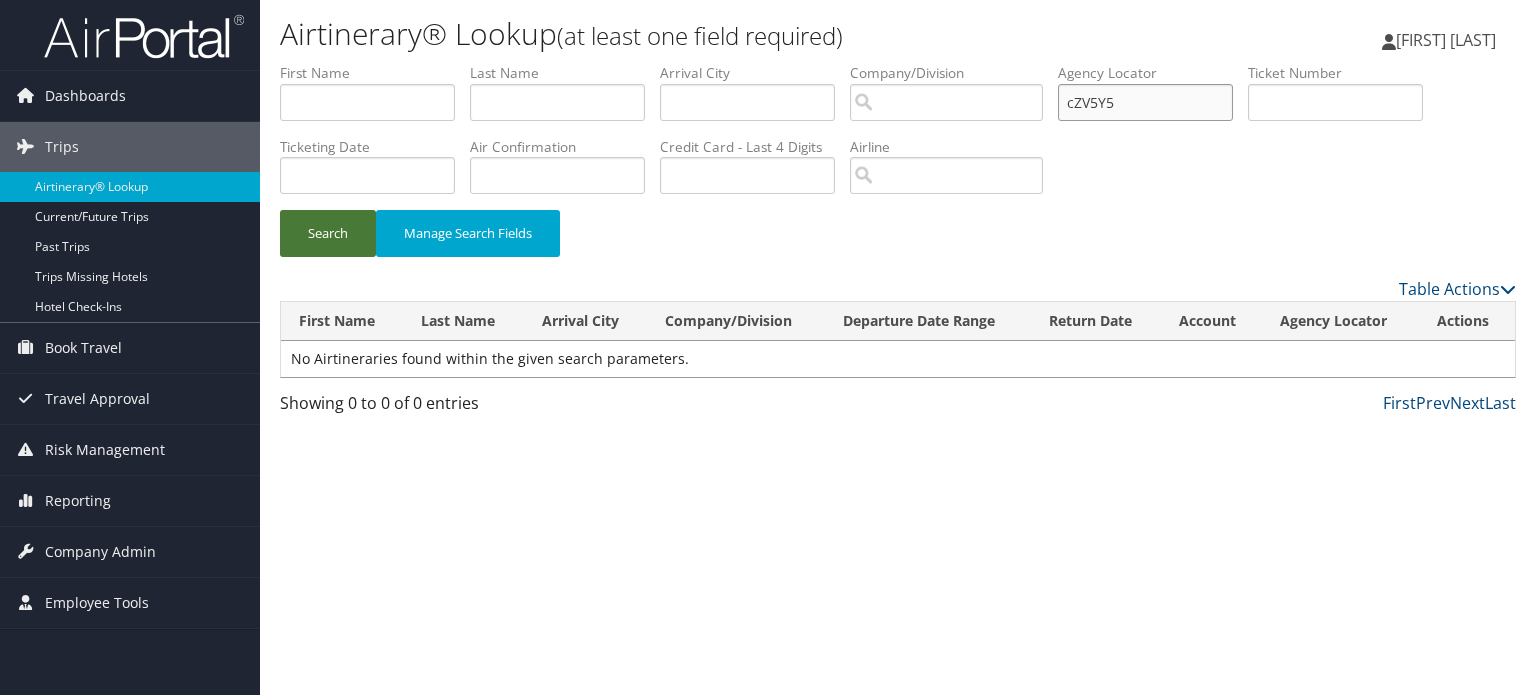 type on "cZV5Y5" 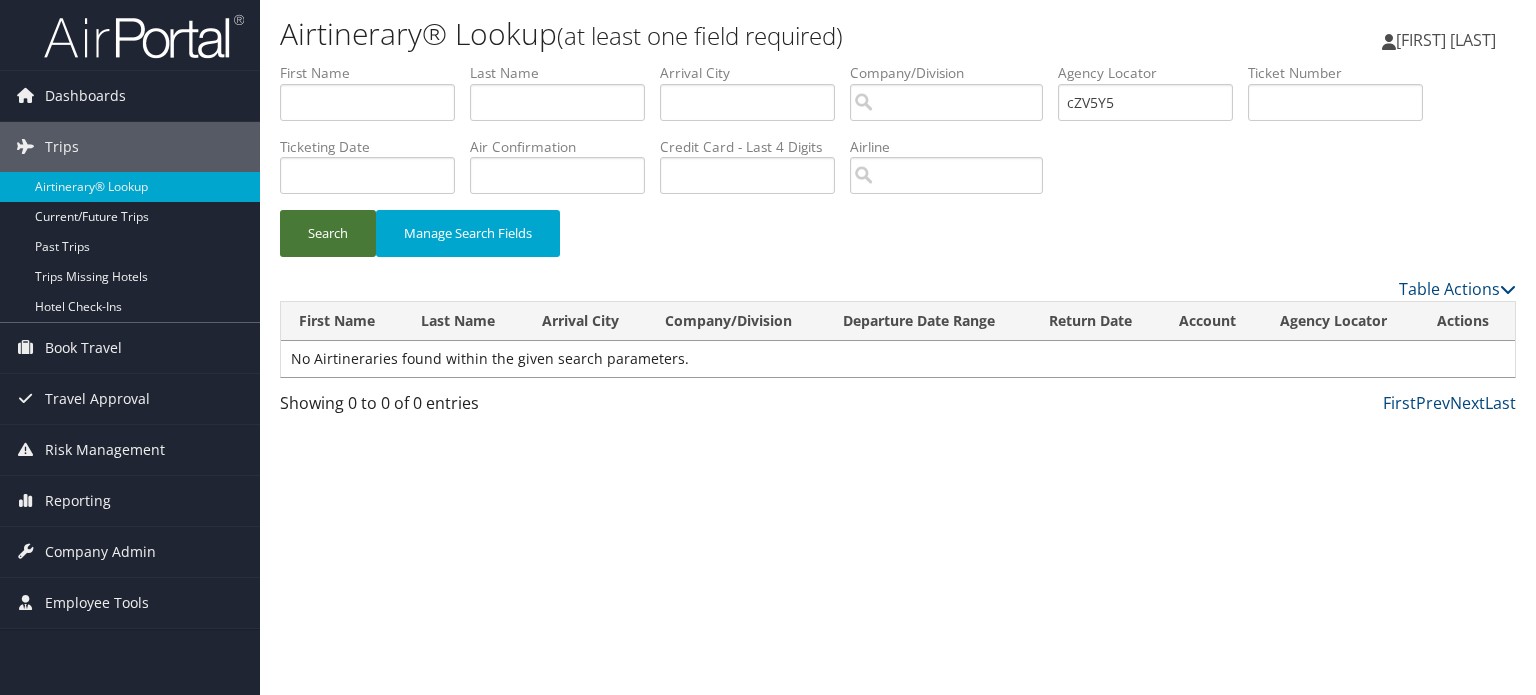 click on "Search" at bounding box center [328, 233] 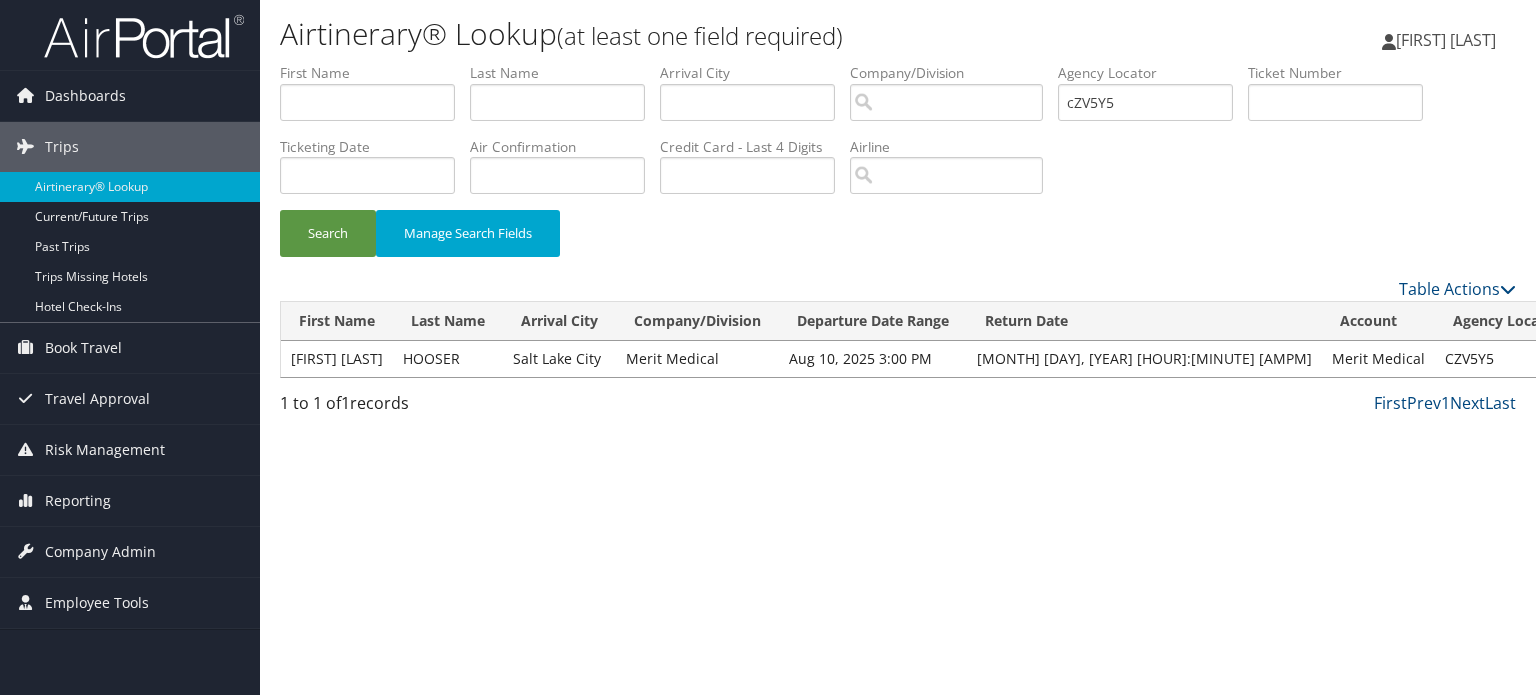 click on "View" at bounding box center (1603, 358) 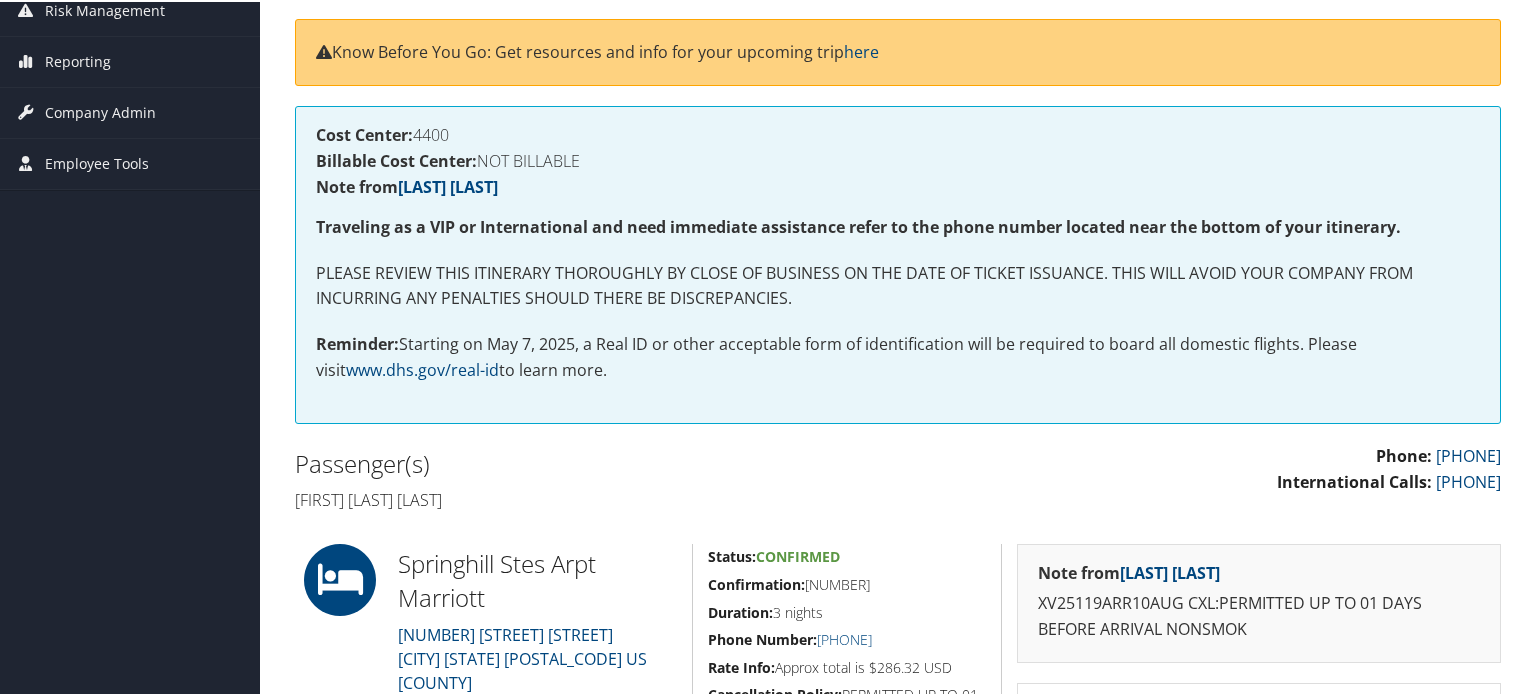 scroll, scrollTop: 0, scrollLeft: 0, axis: both 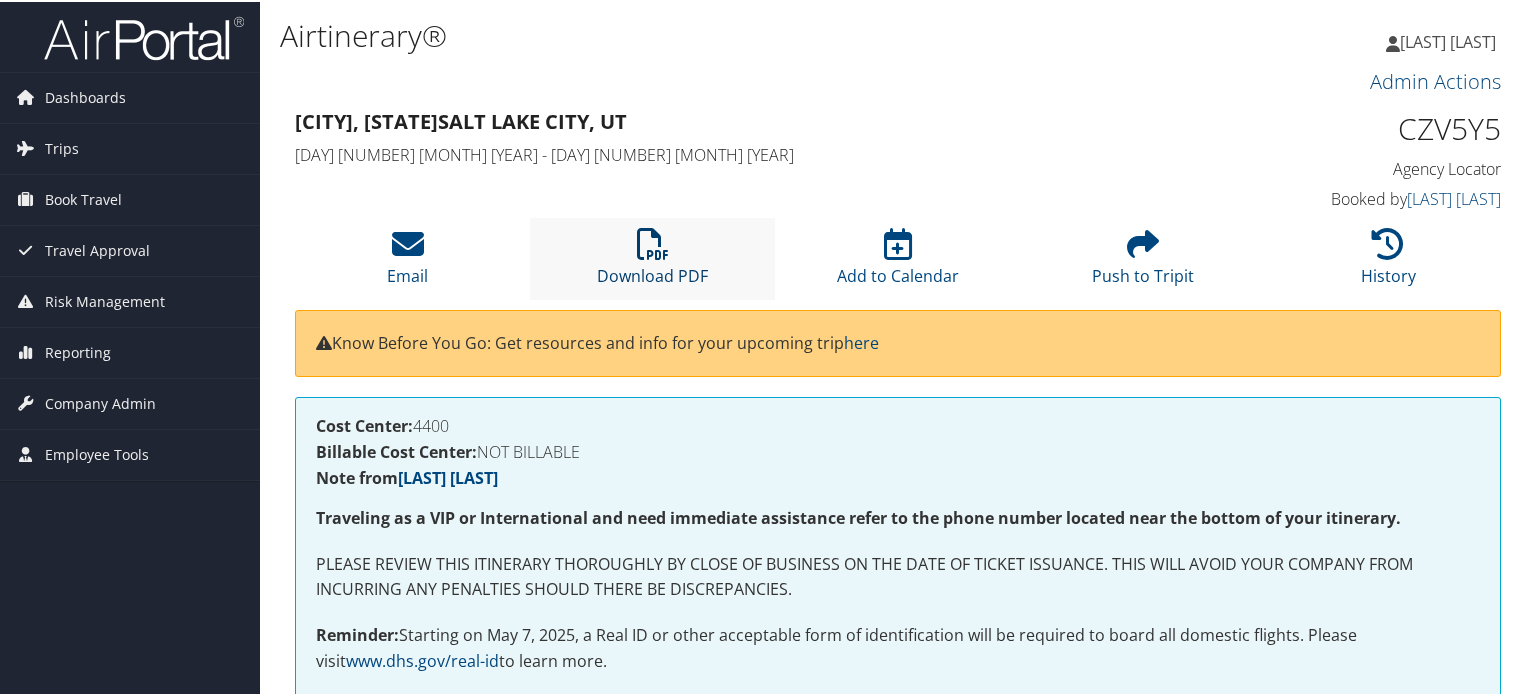 click on "Download PDF" at bounding box center (652, 261) 